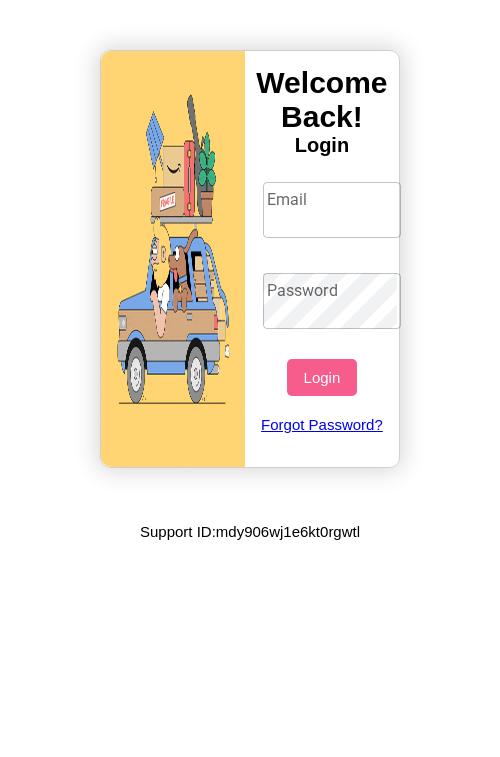 scroll, scrollTop: 0, scrollLeft: 0, axis: both 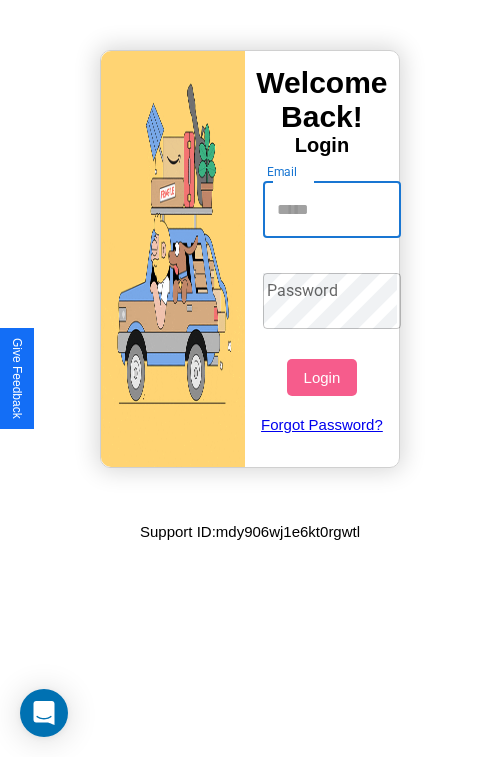 click on "Email" at bounding box center (332, 210) 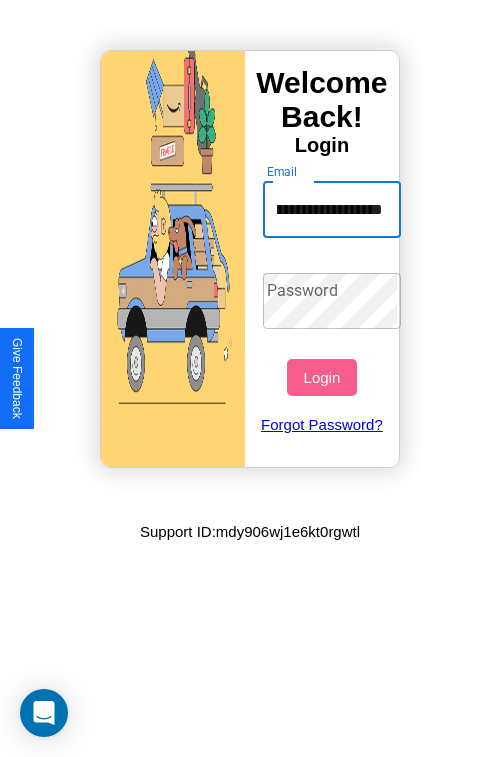 scroll, scrollTop: 0, scrollLeft: 76, axis: horizontal 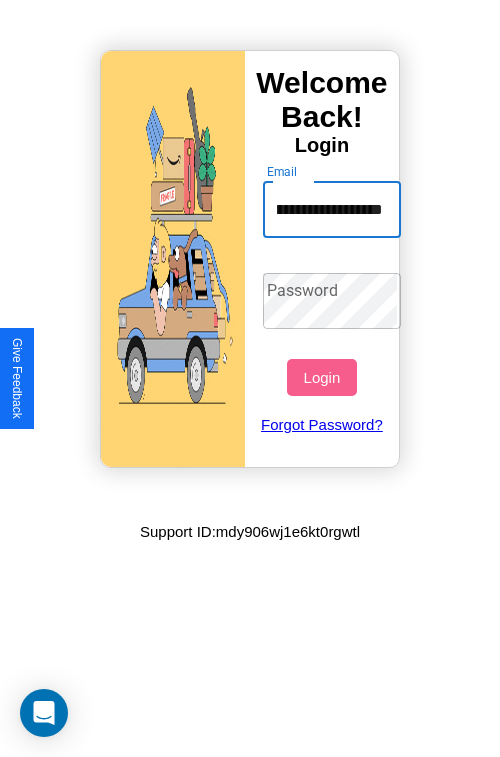 type on "**********" 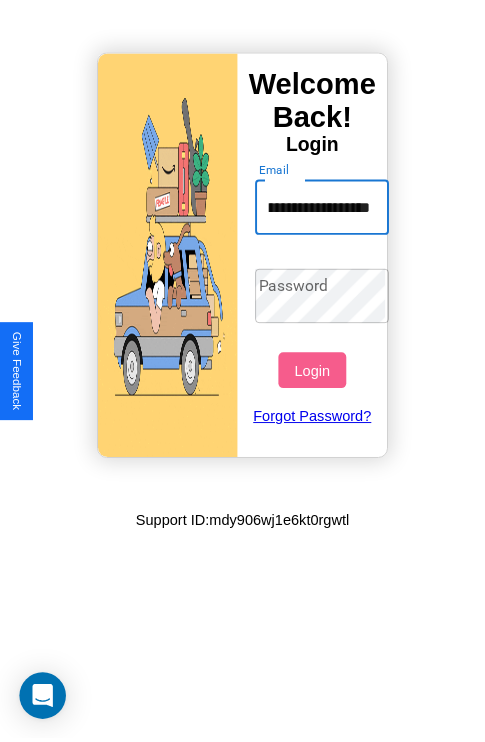 scroll, scrollTop: 0, scrollLeft: 0, axis: both 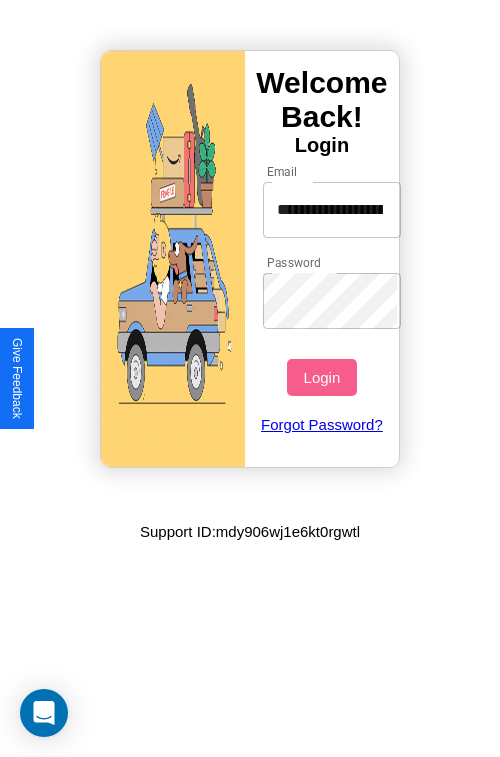 click on "Login" at bounding box center [321, 377] 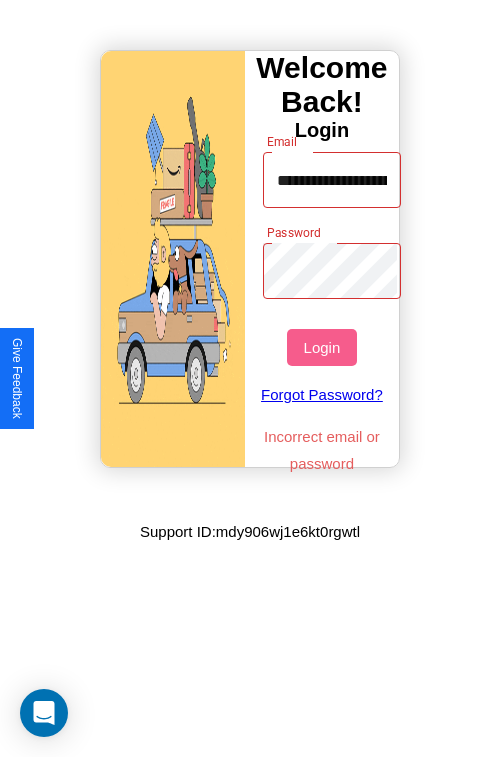 click on "Login" at bounding box center (321, 347) 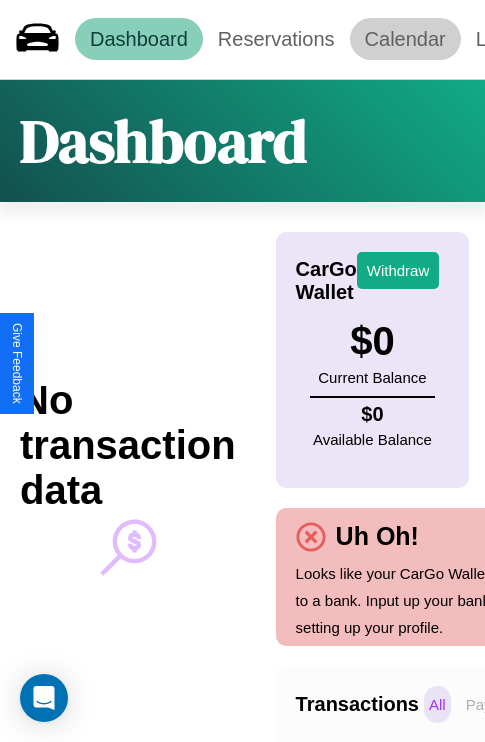 click on "Calendar" at bounding box center (405, 39) 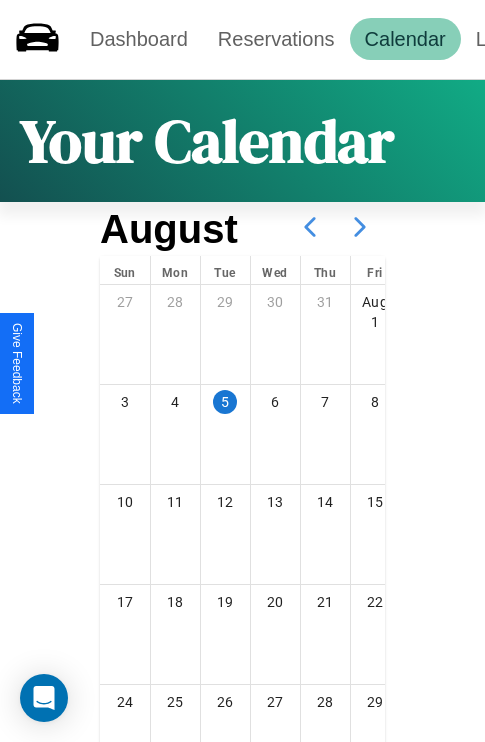 scroll, scrollTop: 242, scrollLeft: 0, axis: vertical 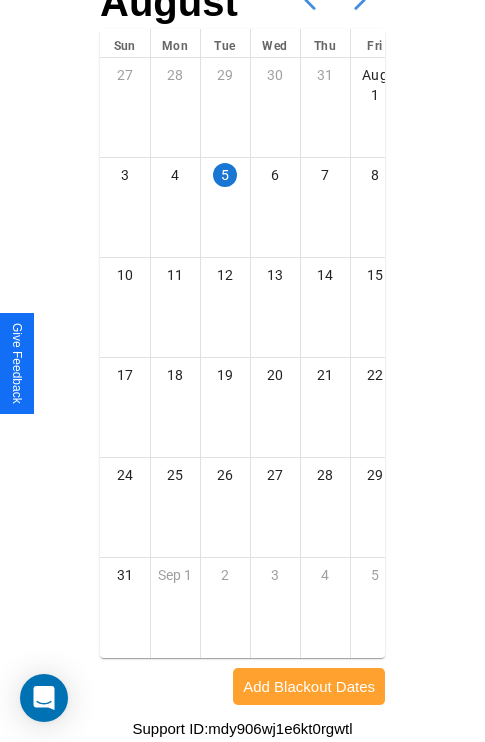 click on "Add Blackout Dates" at bounding box center [309, 686] 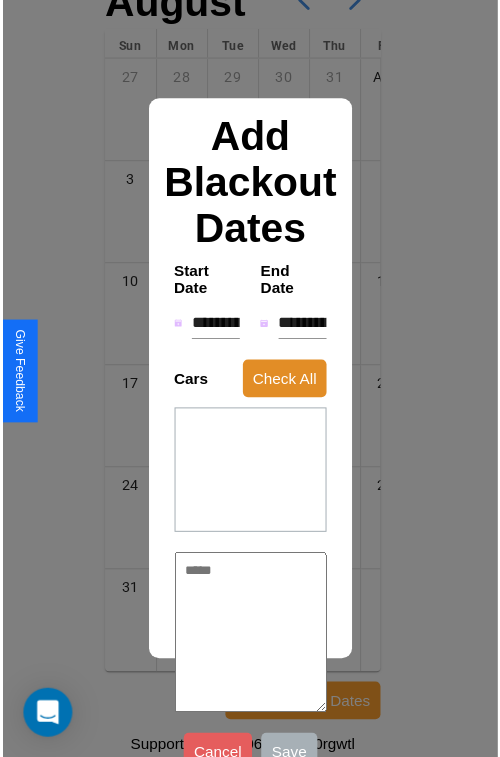 scroll, scrollTop: 227, scrollLeft: 0, axis: vertical 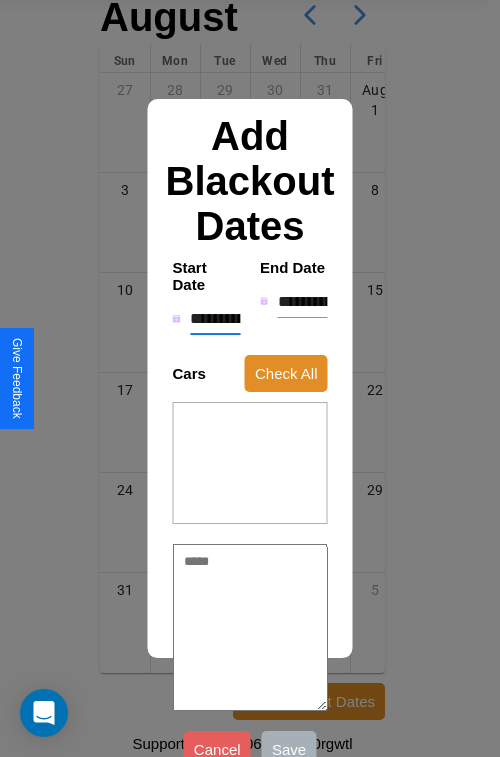 click on "**********" at bounding box center [215, 319] 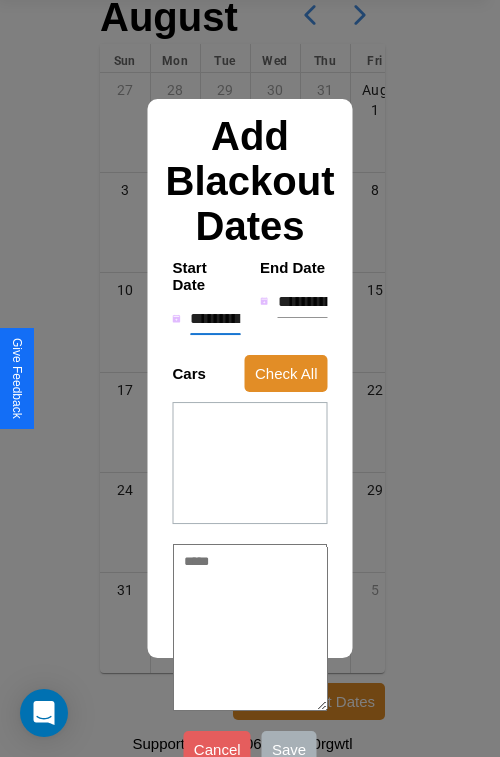 type on "*" 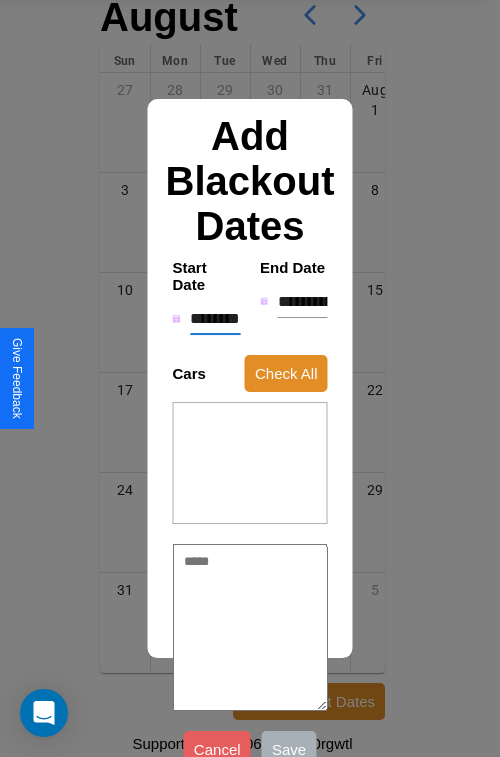 type on "*" 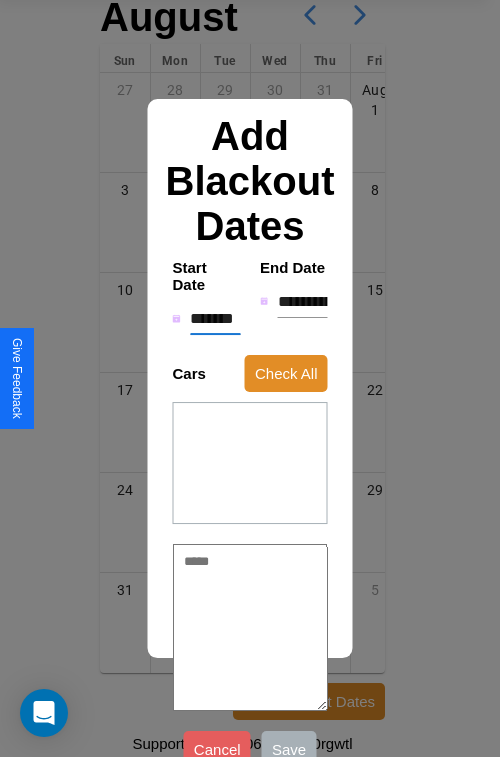 type on "*" 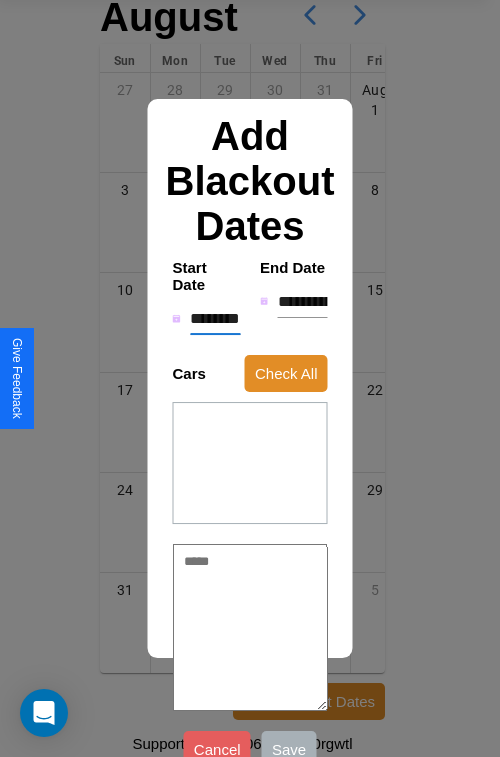 type on "*" 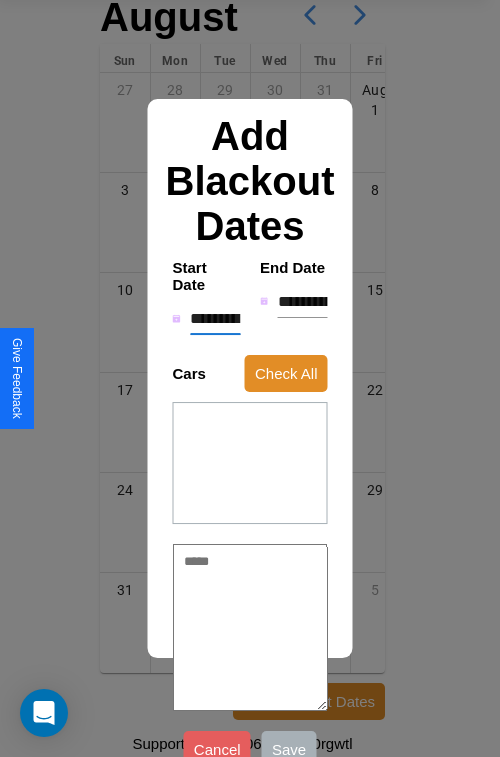 type on "*" 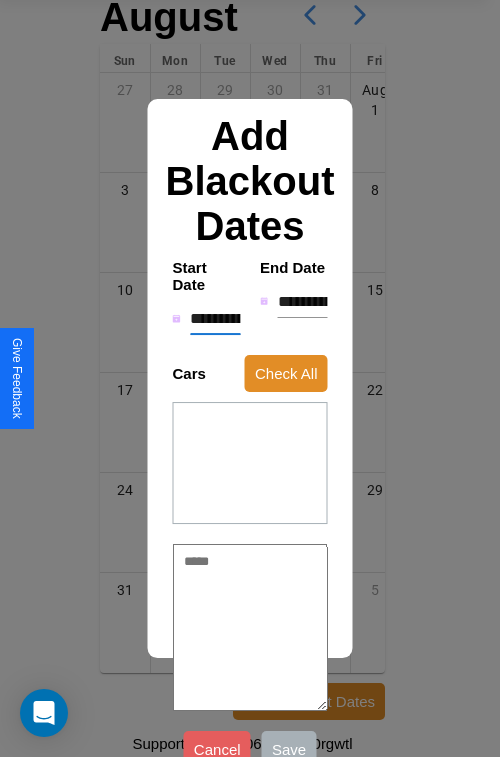 type on "*" 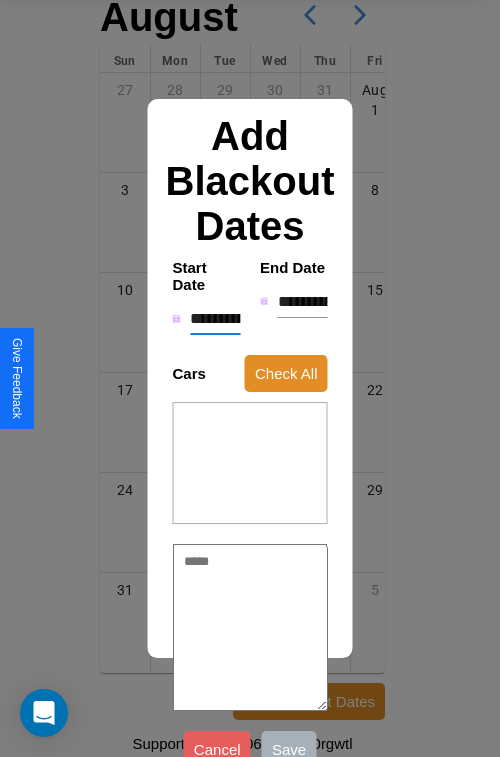 type on "*" 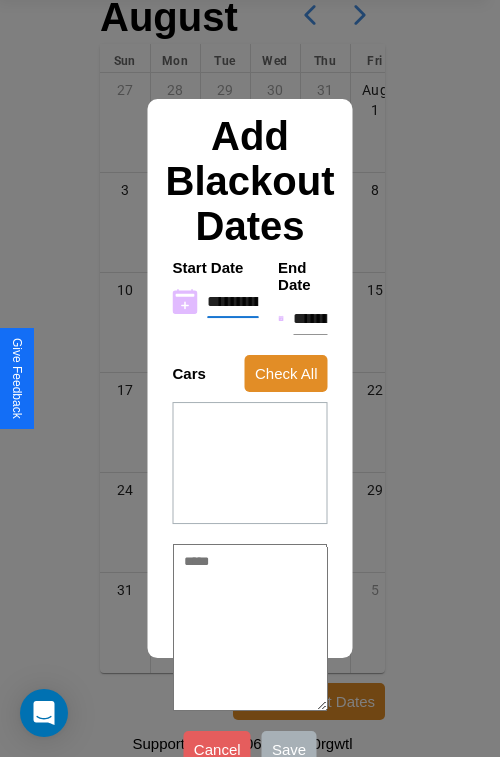 type on "**********" 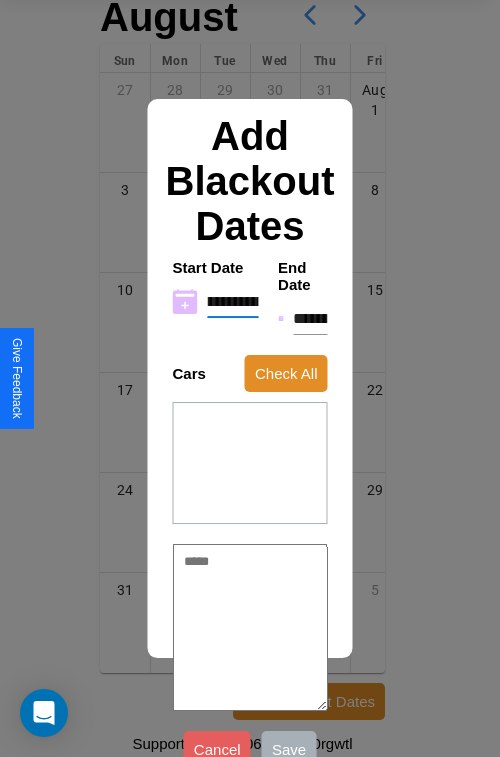 type on "**********" 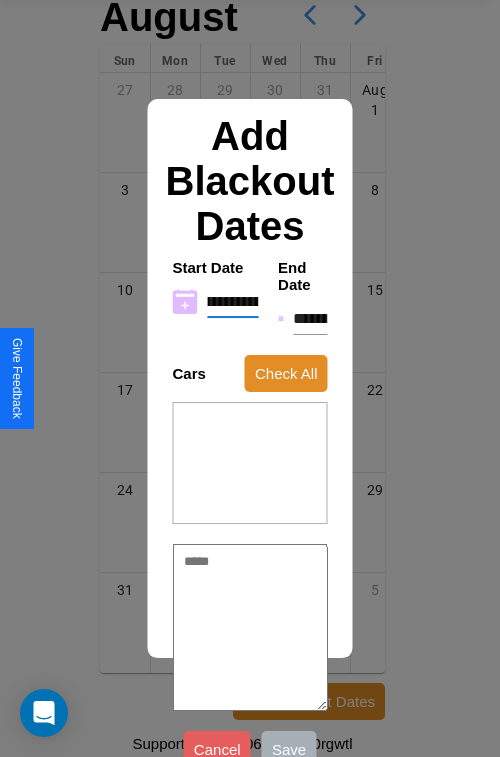 type on "**********" 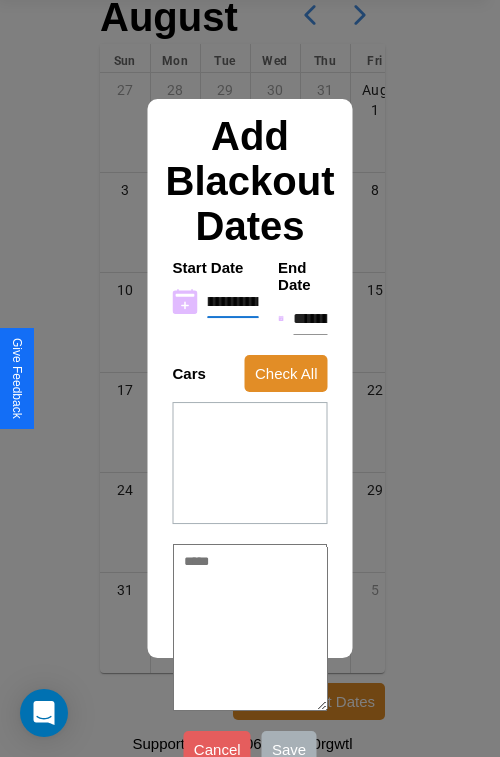 type on "**********" 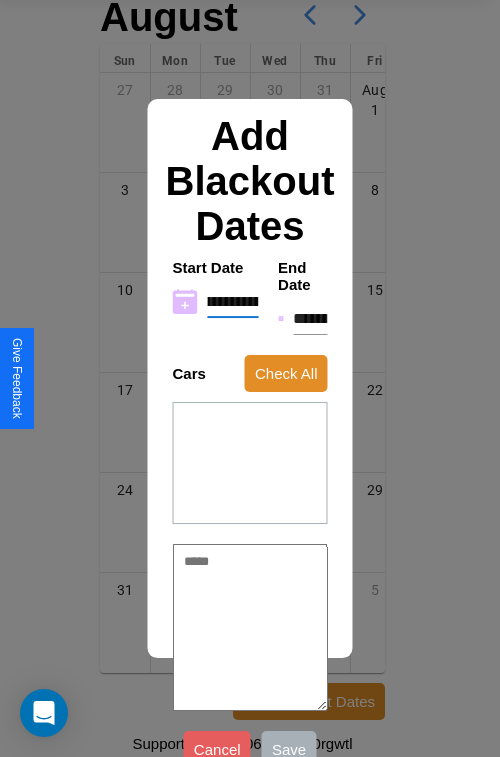 type on "**********" 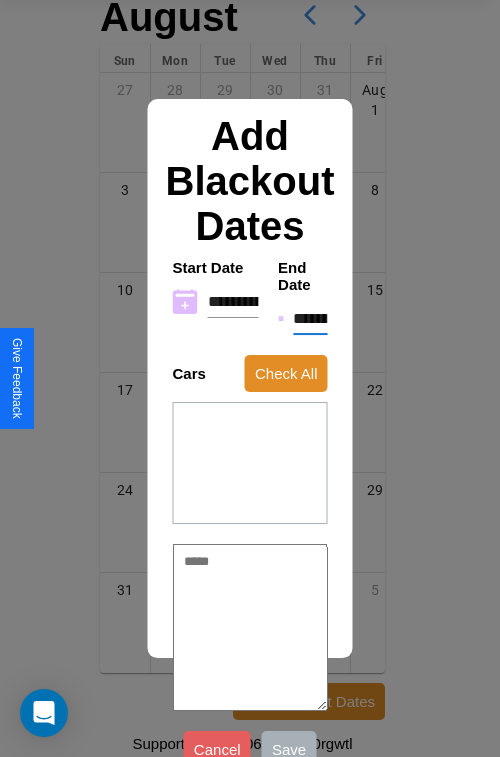 click on "**********" at bounding box center (310, 319) 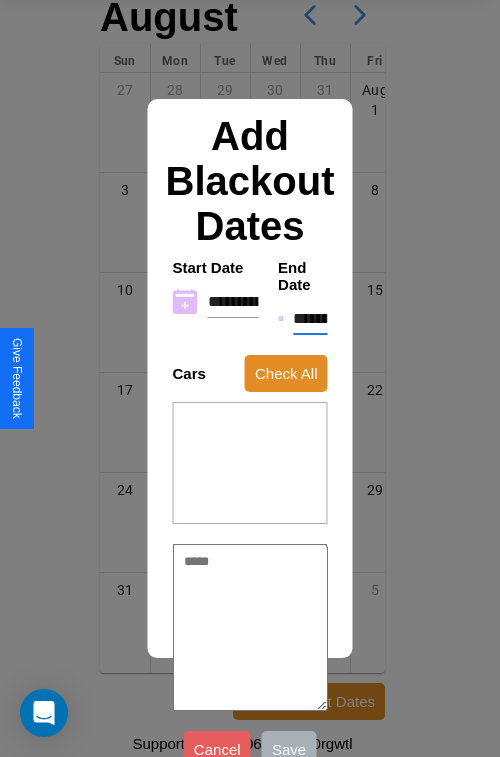 type on "*" 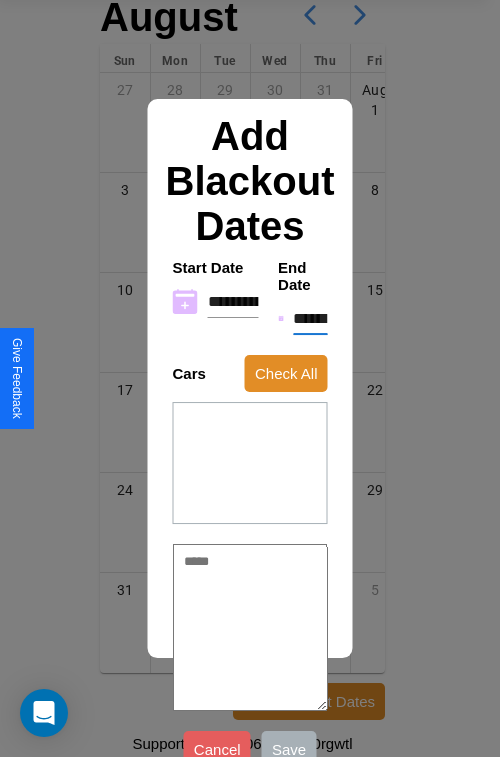 type on "*" 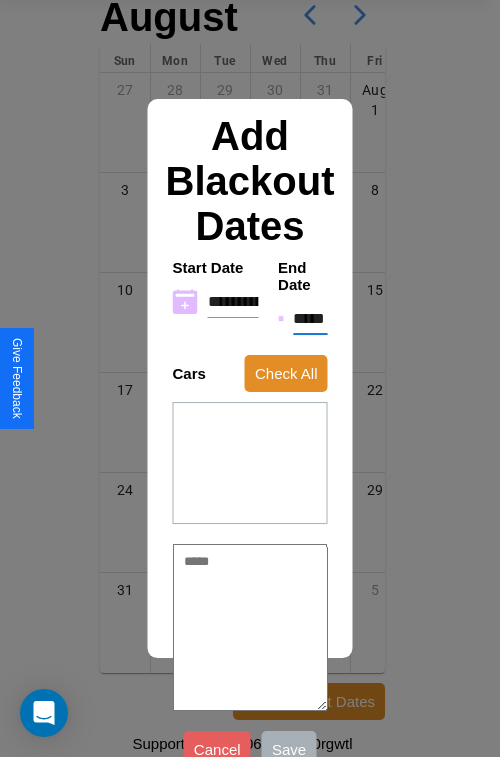 type on "*" 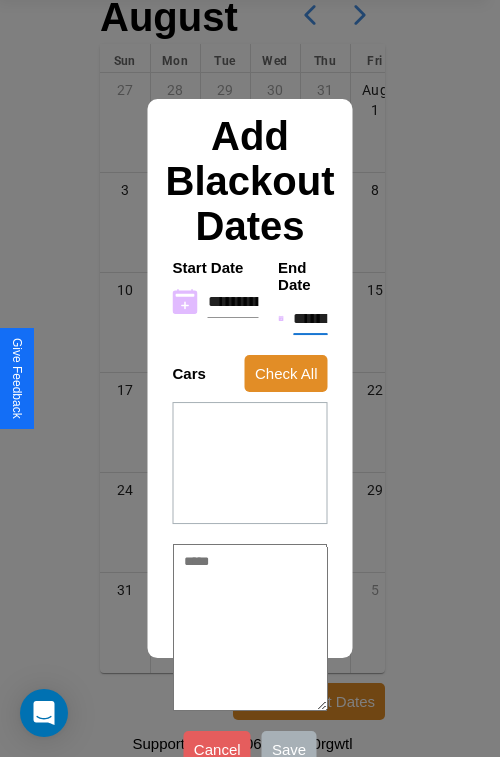 type on "*" 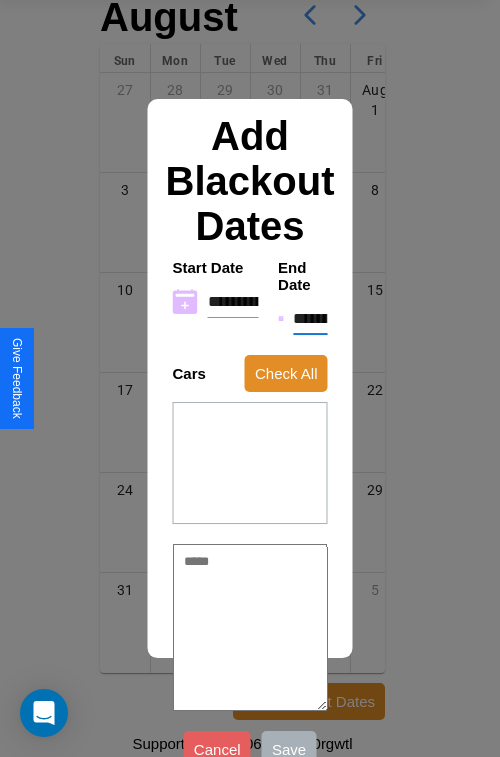 type on "*" 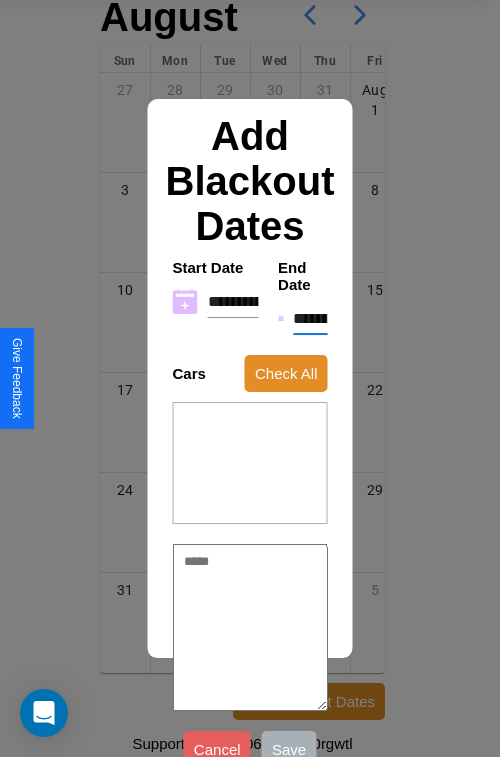type on "*" 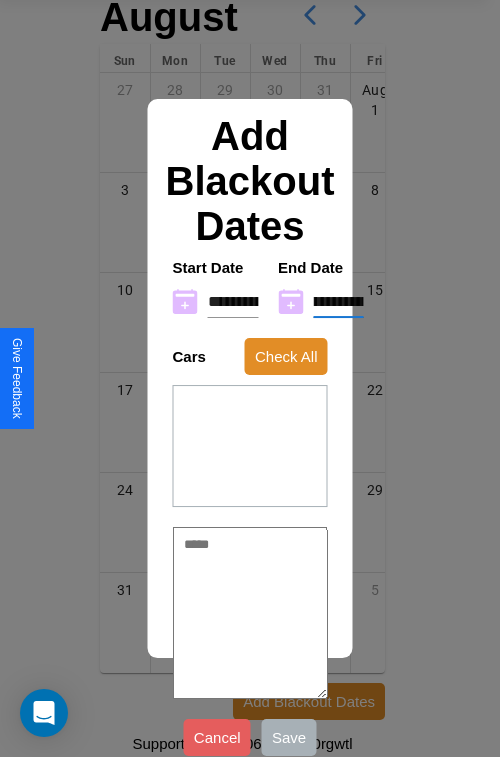 type on "**********" 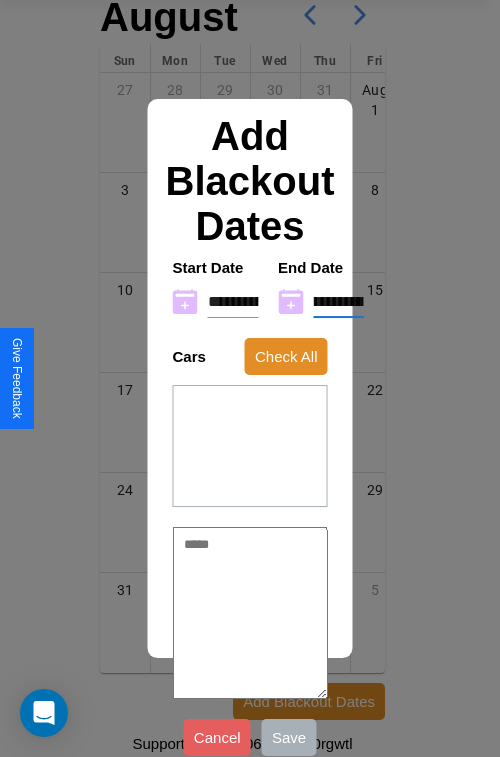 type on "*" 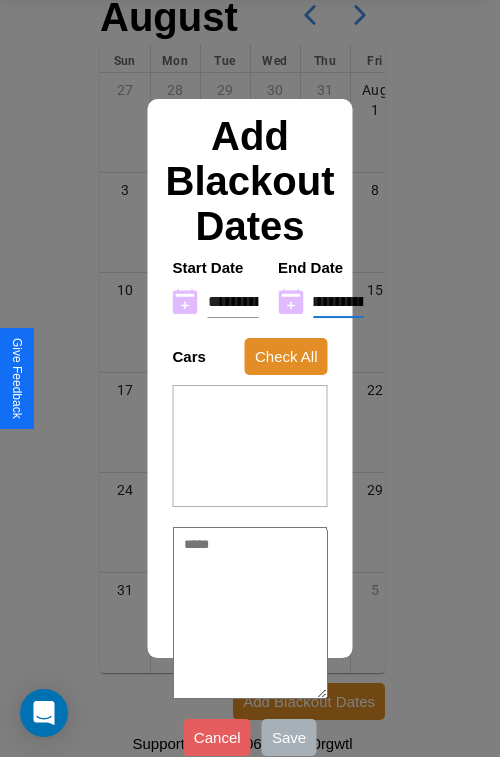 type on "**********" 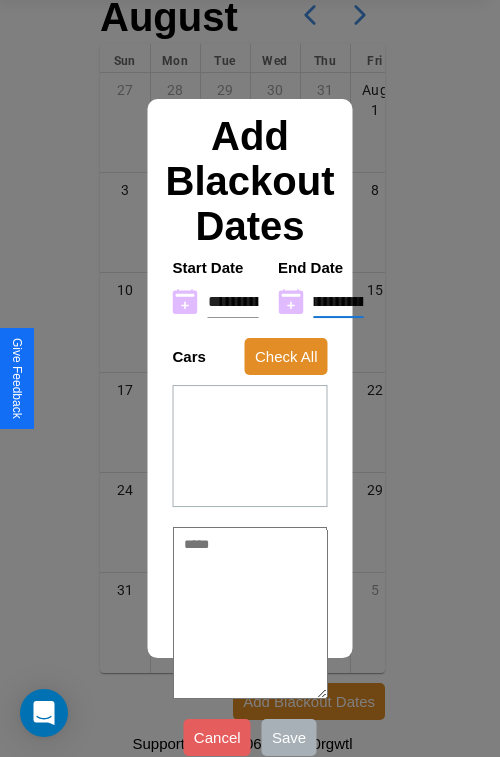 type on "*" 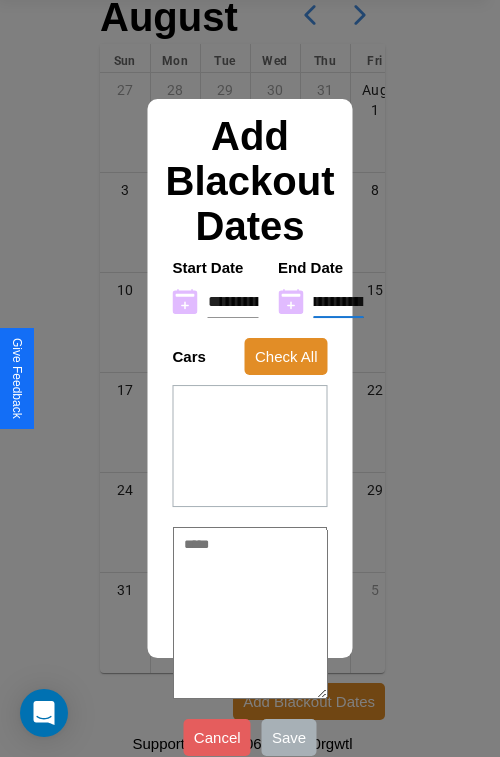 type on "**********" 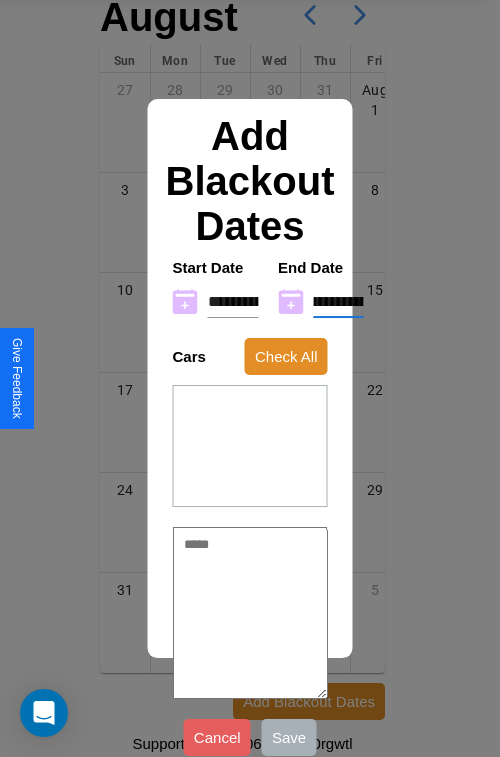 type on "*" 